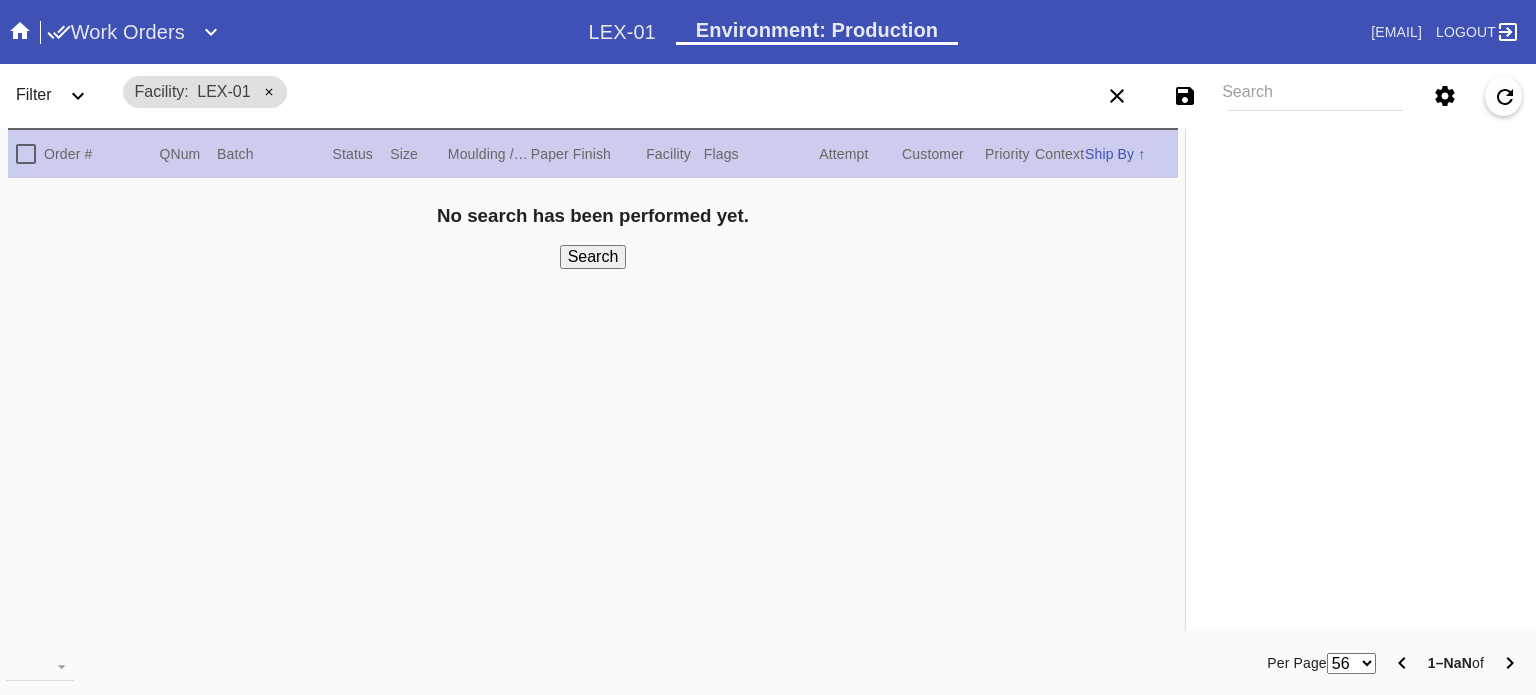 scroll, scrollTop: 0, scrollLeft: 0, axis: both 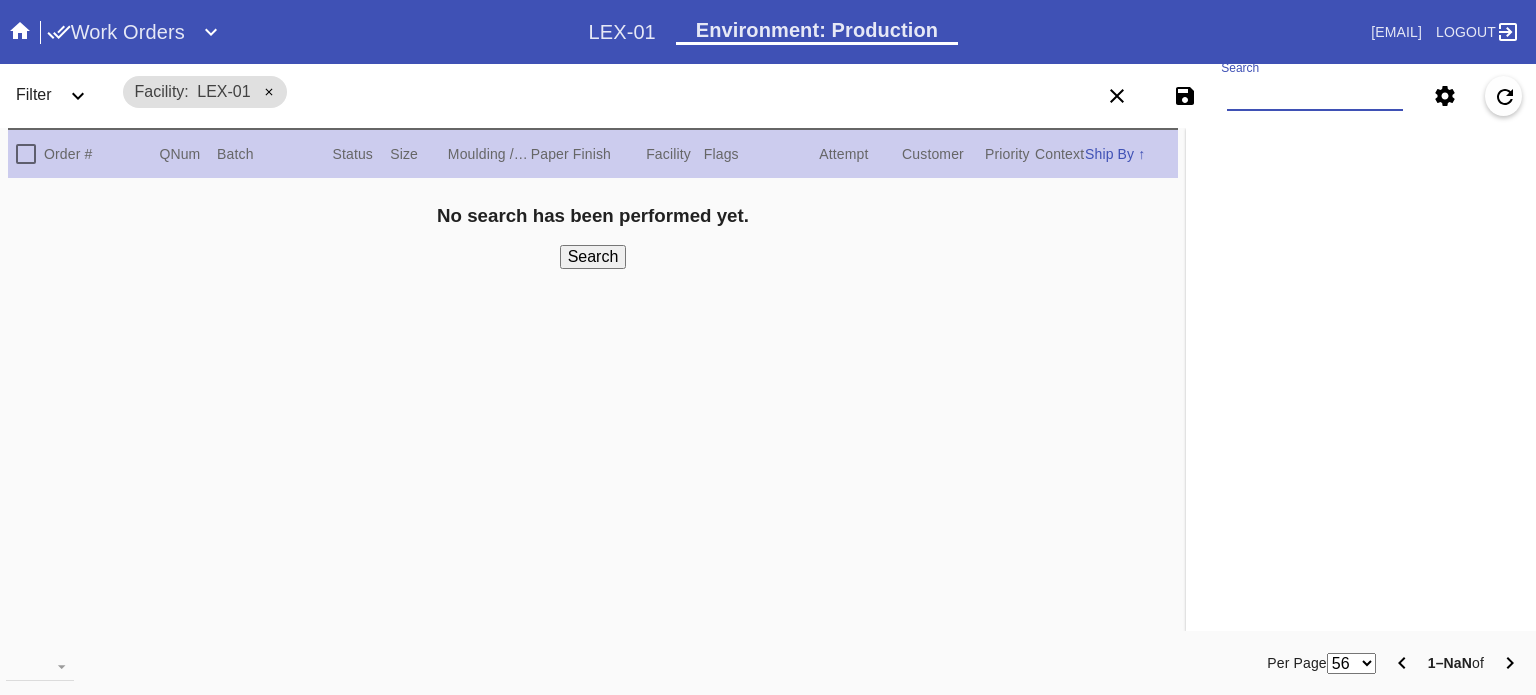 paste on "R133128291" 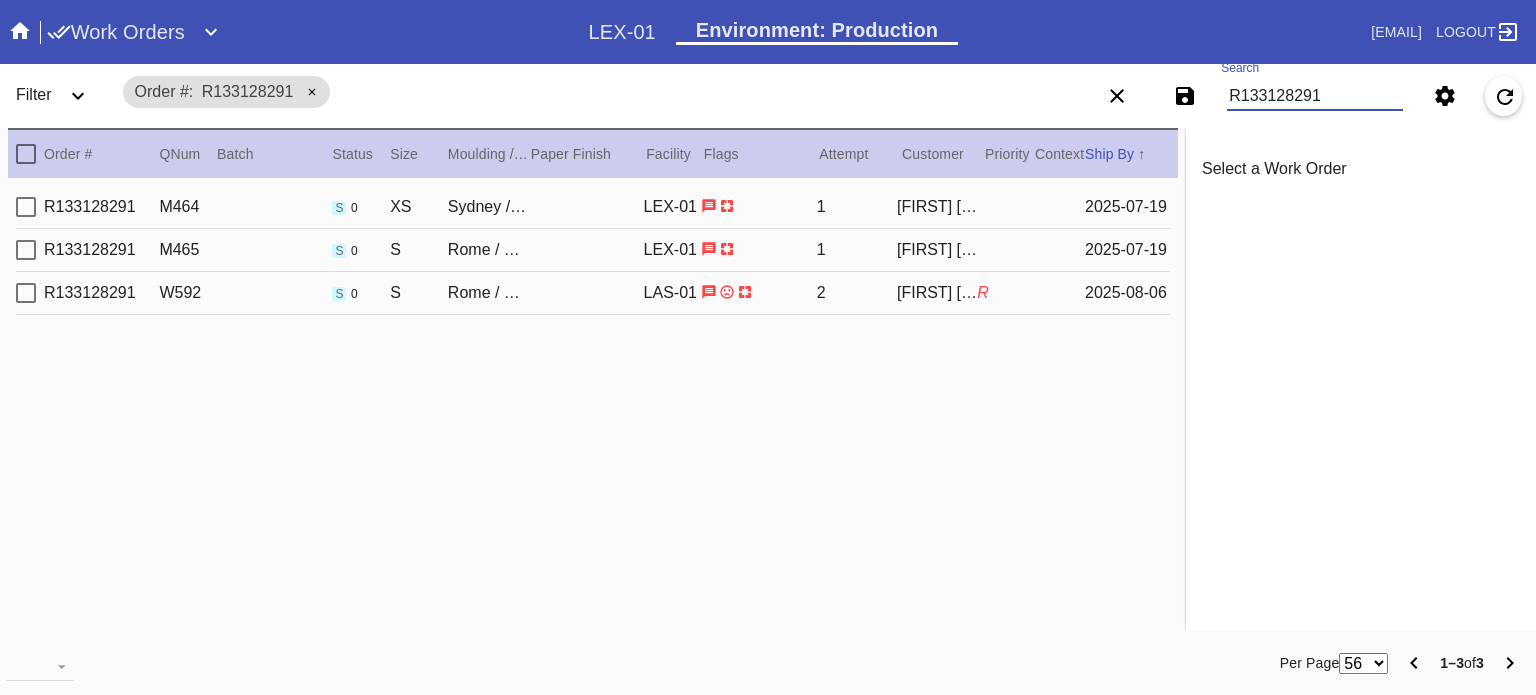 type on "R133128291" 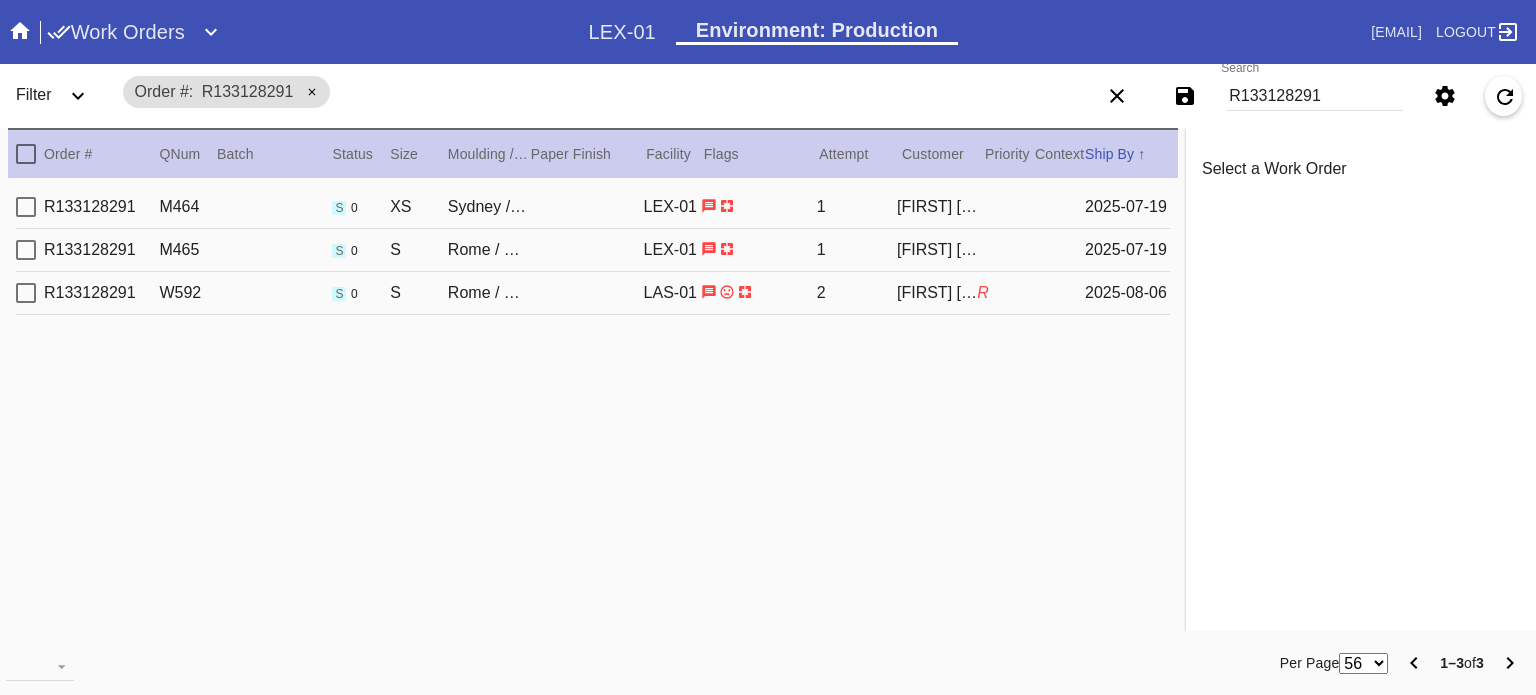 click on "[ID] [ID] [ID] [ID] [ID] [ID] [ID] [ID] [ID] [FIRST] [LAST]
[DATE]" at bounding box center (593, 207) 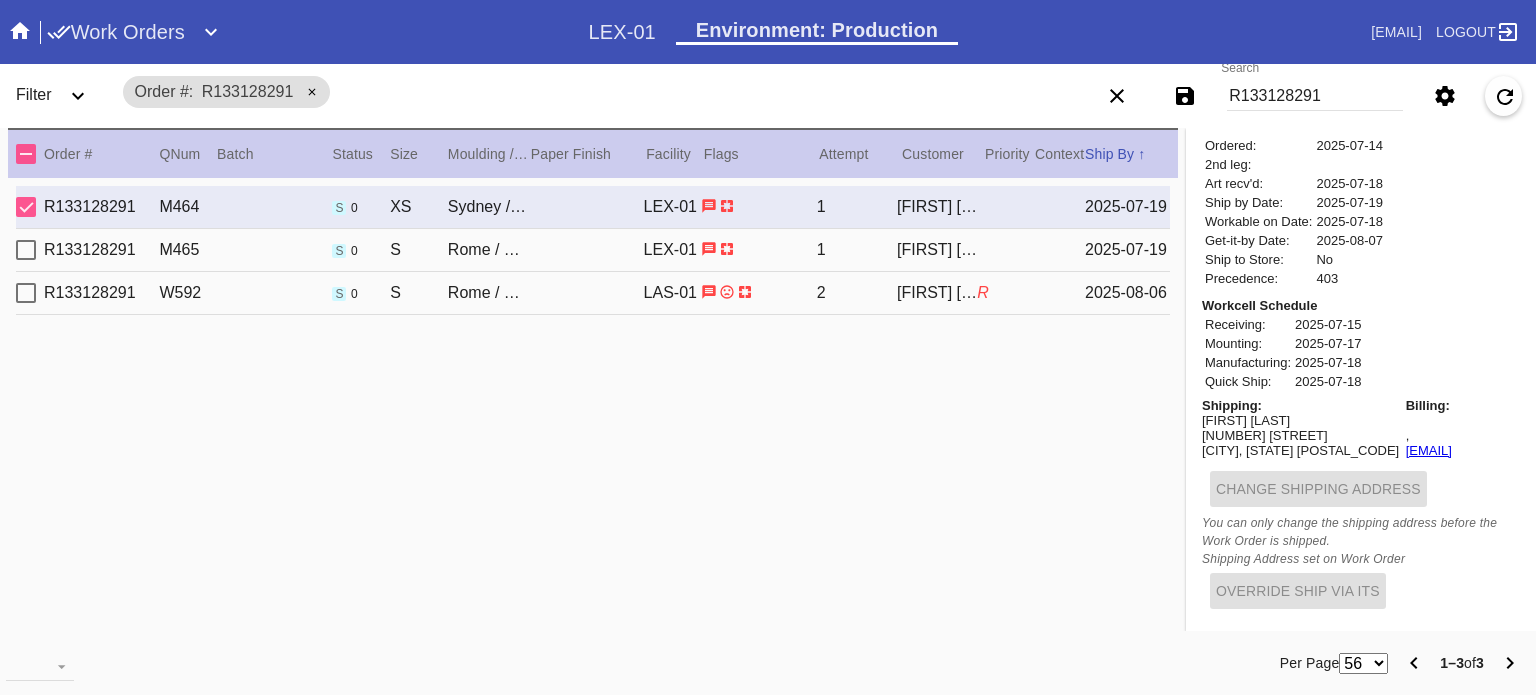 scroll, scrollTop: 784, scrollLeft: 0, axis: vertical 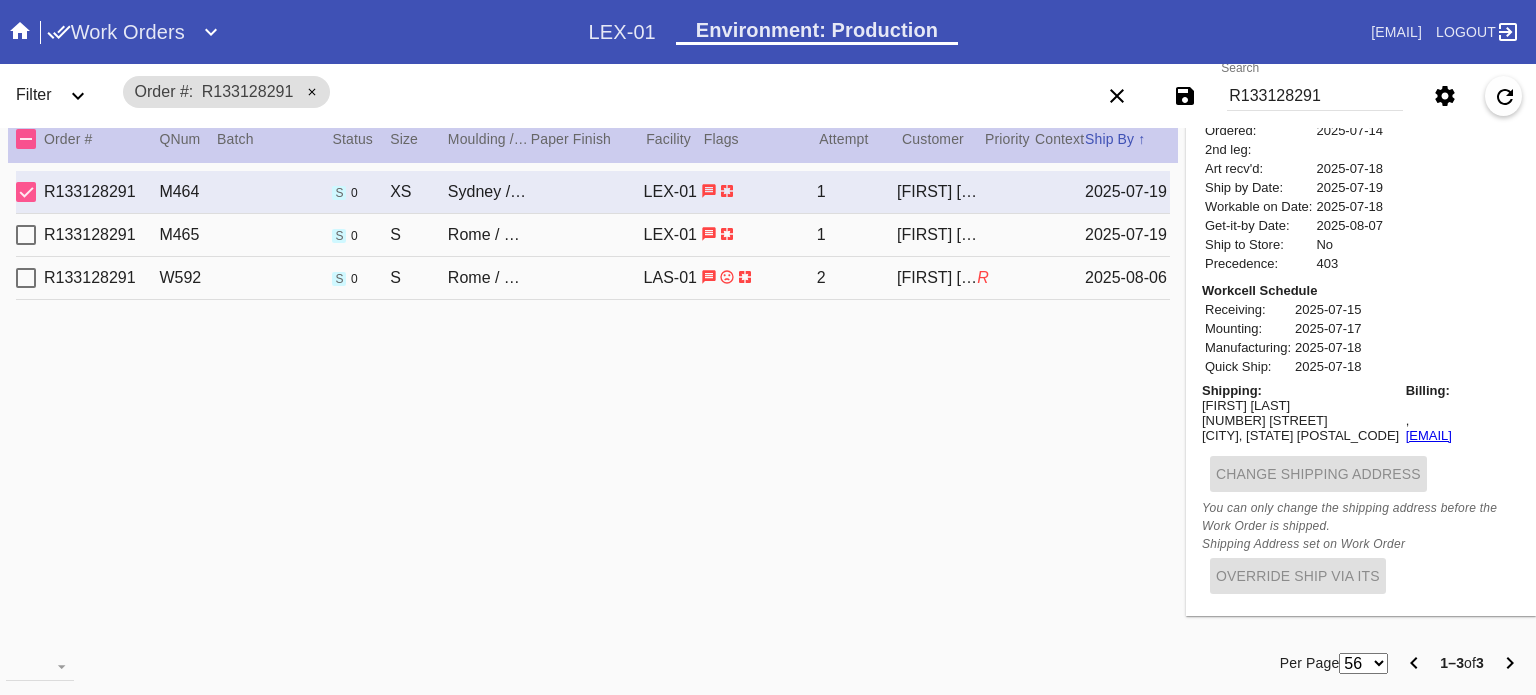 click on "[ID] [ID] [ID] [ID] [ID] [ID] [ID] [ID] [ID] [FIRST] [LAST]
[DATE]" at bounding box center [593, 235] 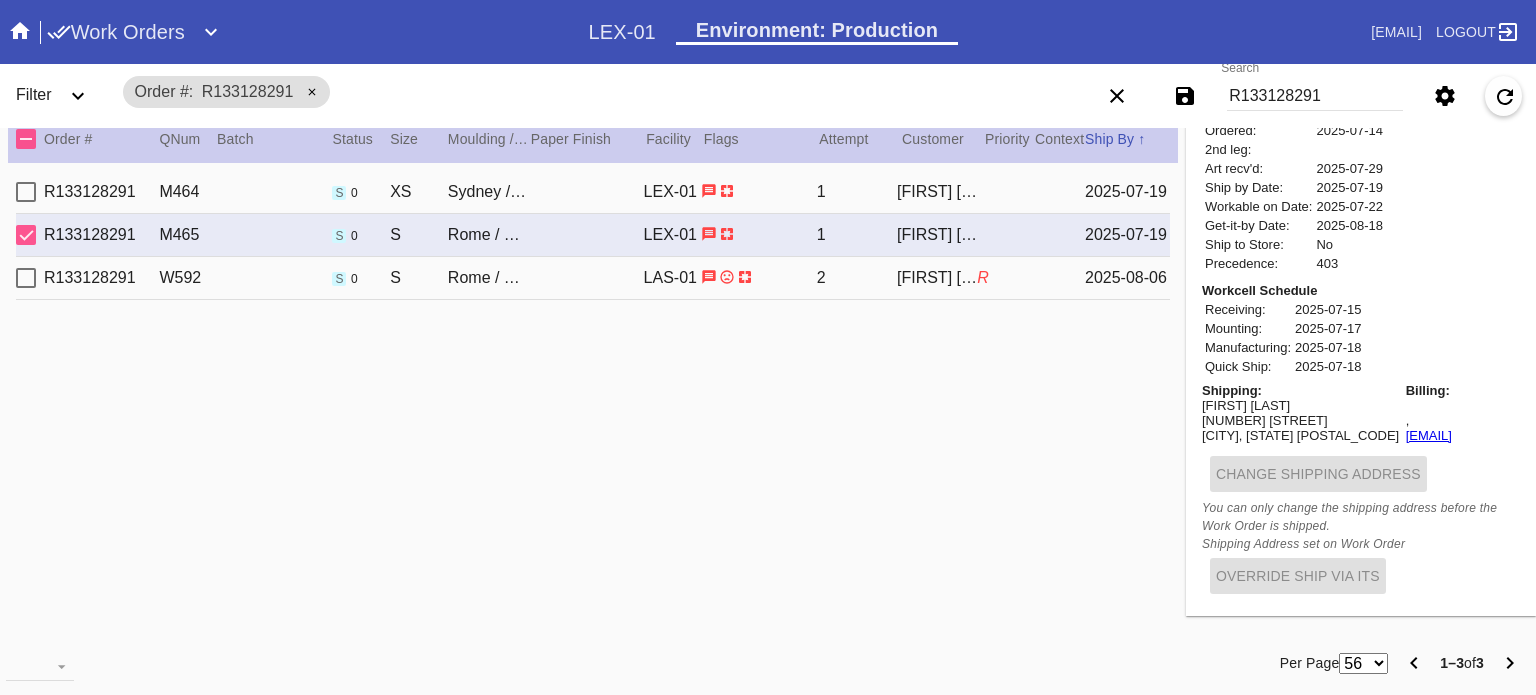click on "[ID] [ID] [ID] [ID] [ID] [ID] [ID] [ID] [ID] [FIRST] [LAST]
[DATE]" at bounding box center [593, 192] 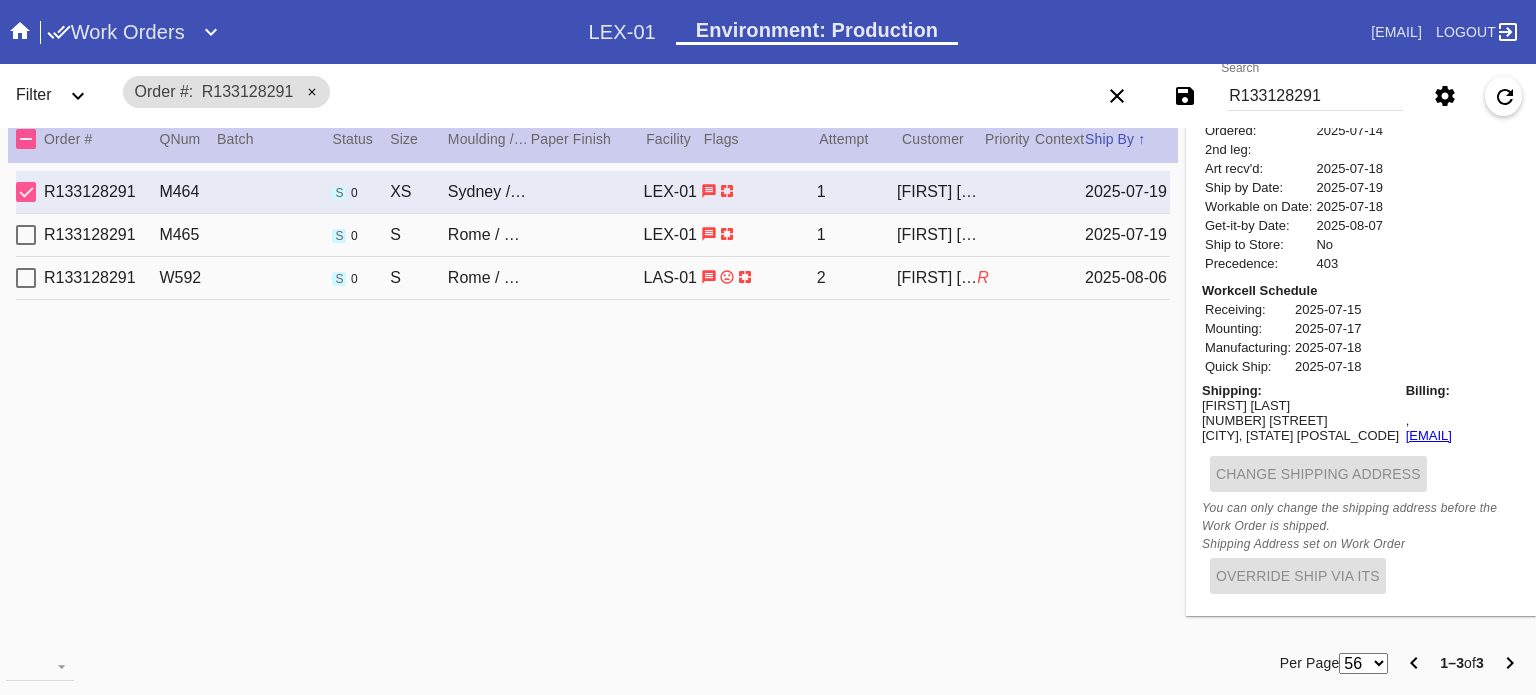 click on "[ID] [ID] [ID] [ID] [ID] [ID] [ID] [ID] [ID] [FIRST] [LAST]
[DATE]" at bounding box center (593, 235) 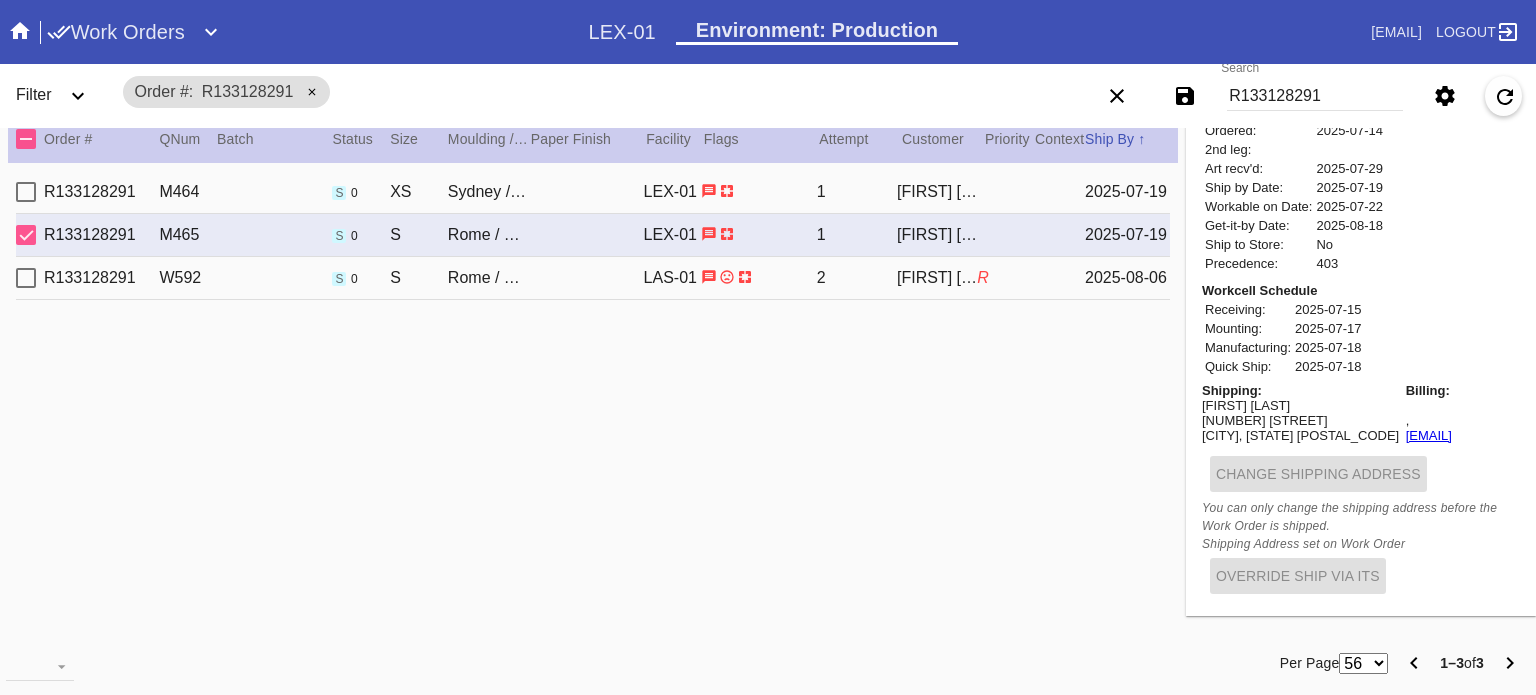 click on "[ID] [ID] [ID] [ID] [ID] [ID] [ID] [ID] [ID] [FIRST] [LAST]
R
[DATE]" at bounding box center [593, 278] 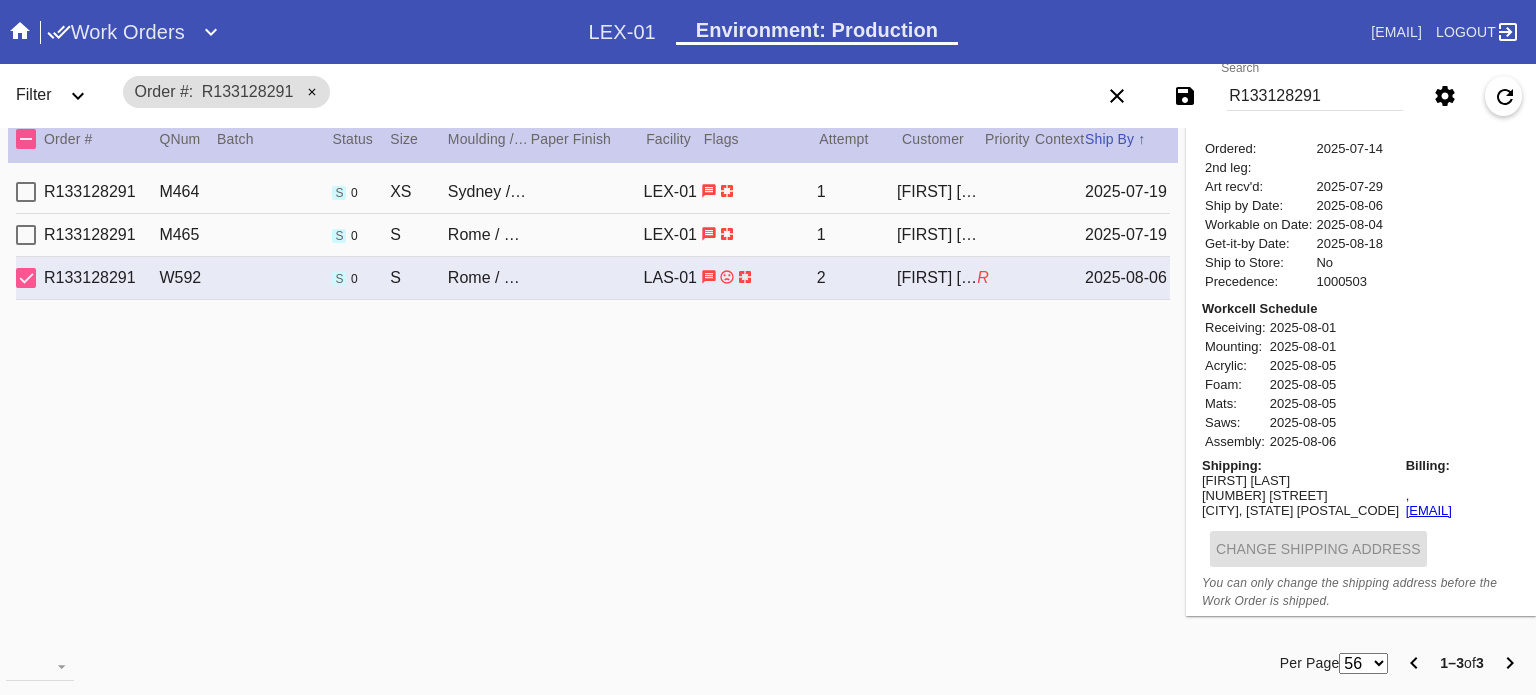 scroll, scrollTop: 845, scrollLeft: 0, axis: vertical 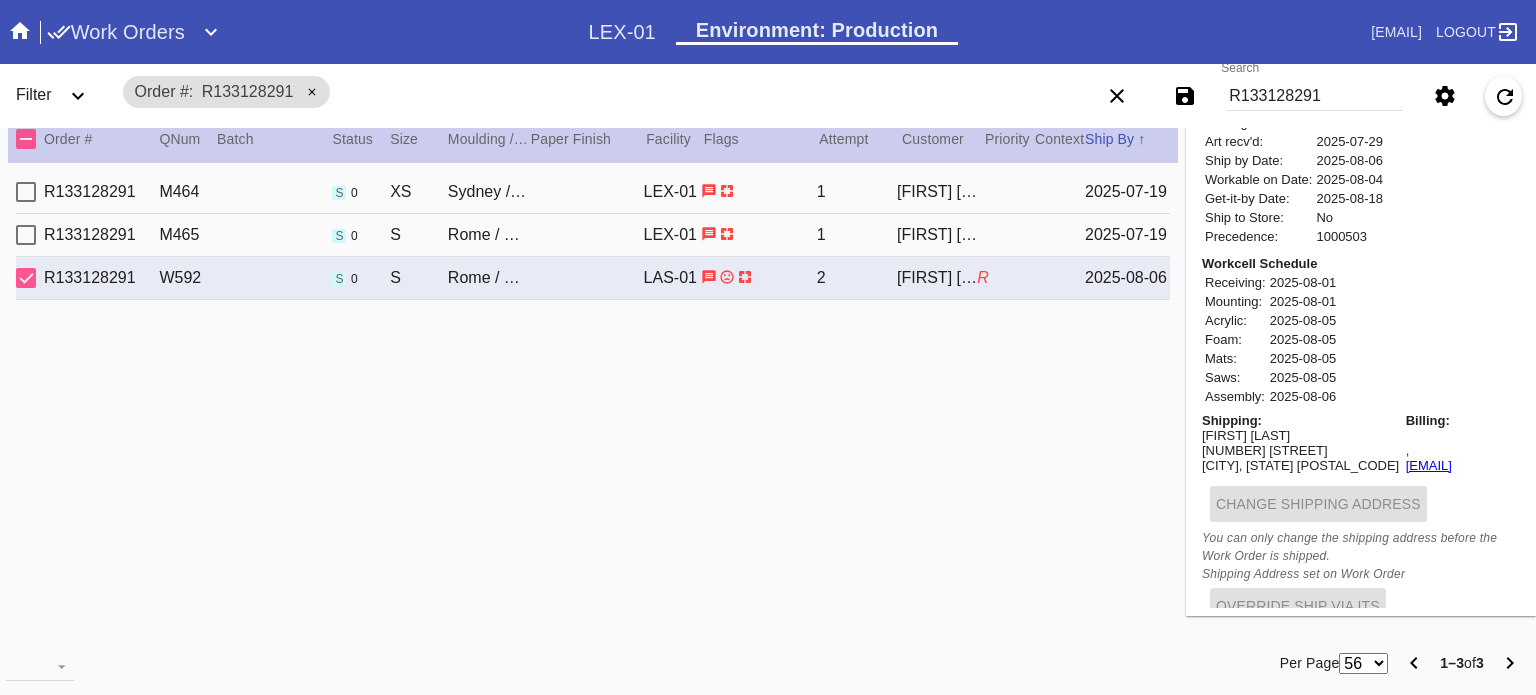 click on "[ID] [ID] [ID] [ID] [ID] [ID] [ID] [ID] [ID] [FIRST] [LAST]
[DATE]" at bounding box center [593, 235] 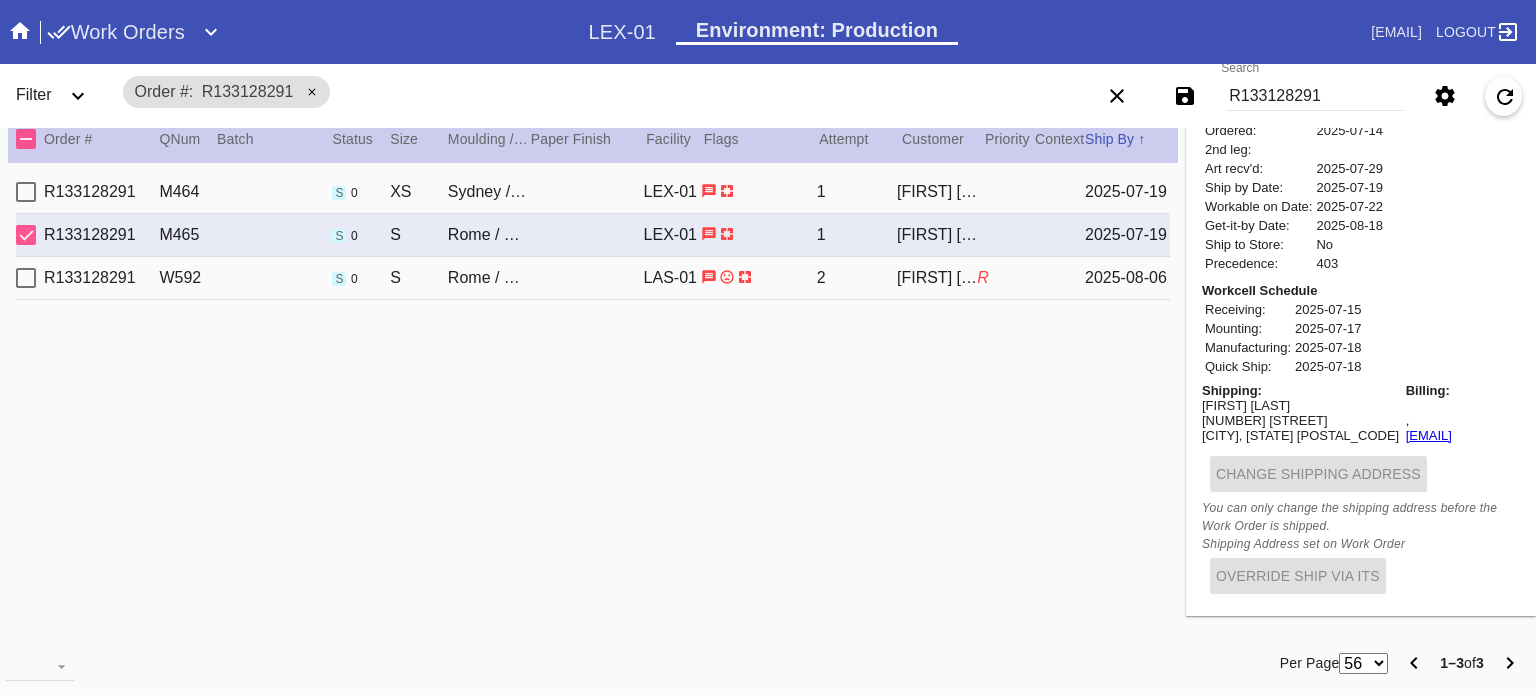 click on "[ID] [ID] [ID] [ID] [ID] [ID] [ID] [ID] [ID] [FIRST] [LAST]
[DATE]" at bounding box center [593, 192] 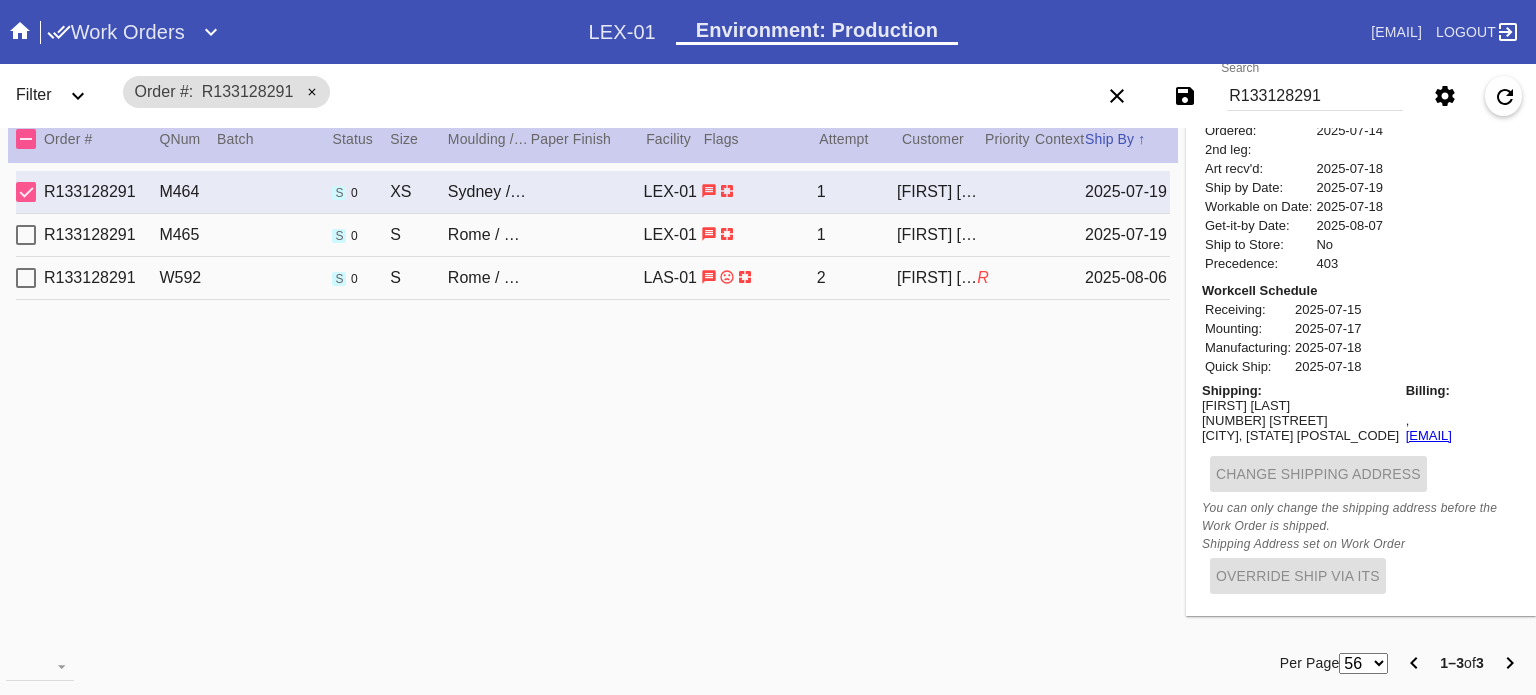 click on "[ID] [ID] [ID] [ID] [ID] [ID] [ID] [ID] [ID] [FIRST] [LAST]
[DATE]" at bounding box center (593, 235) 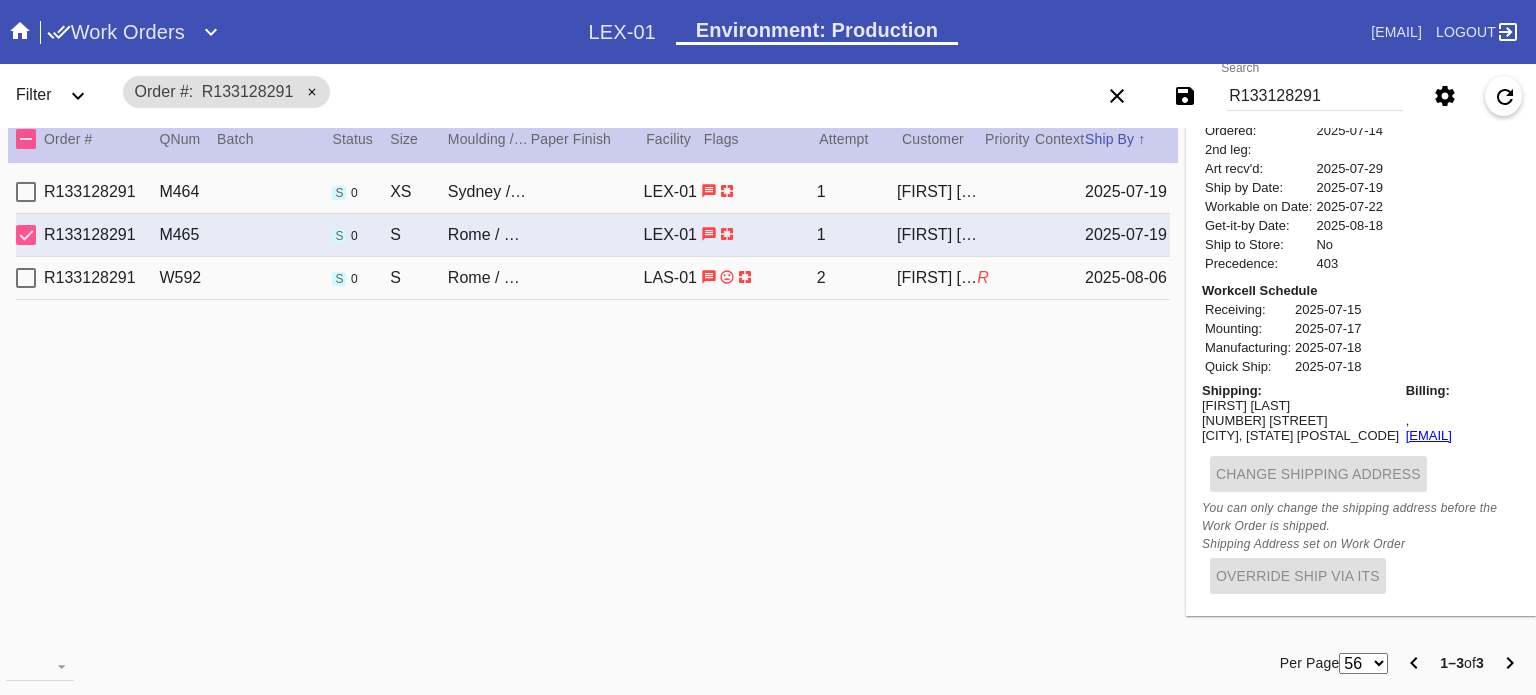 click on "[ID] [ID] [ID] [ID] [ID] [ID] [ID] [ID] [ID] [FIRST] [LAST]
R
[DATE]" at bounding box center (593, 278) 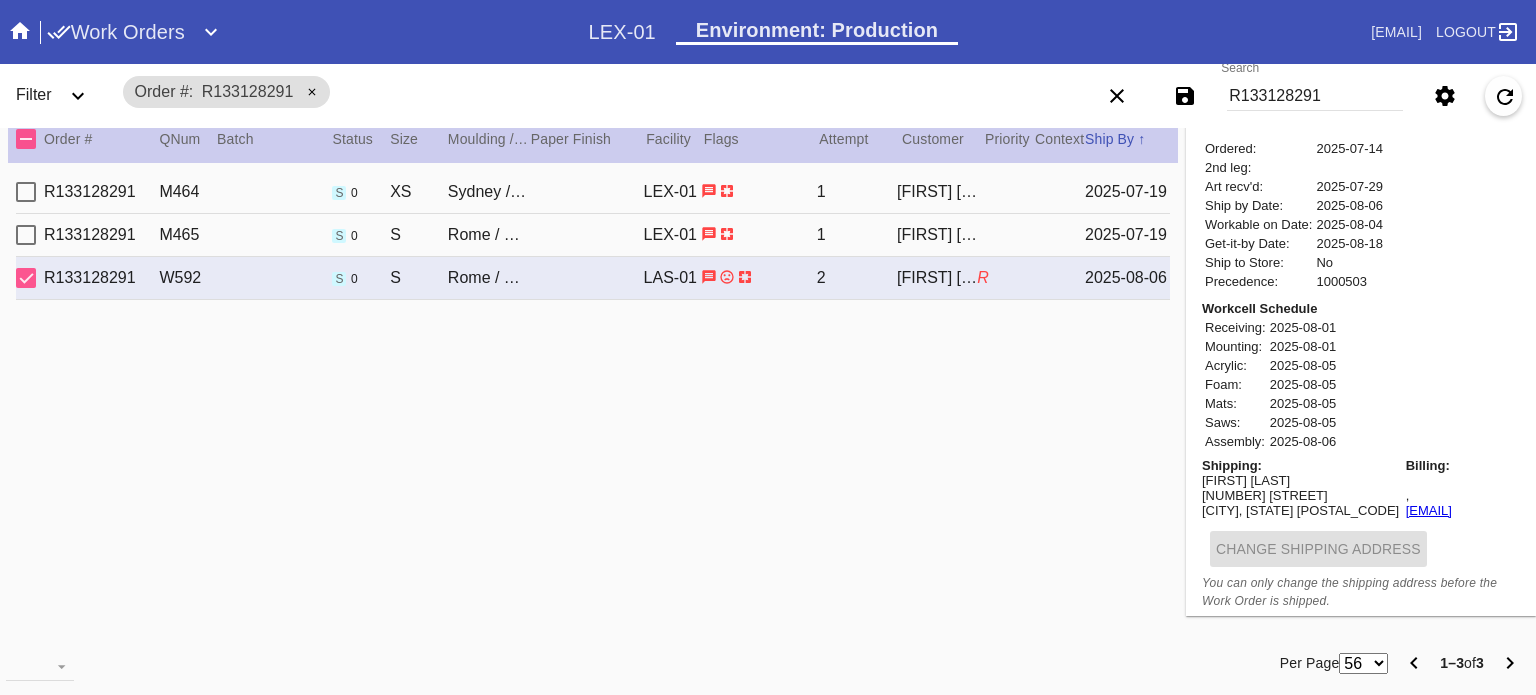 type on "7/30/2025" 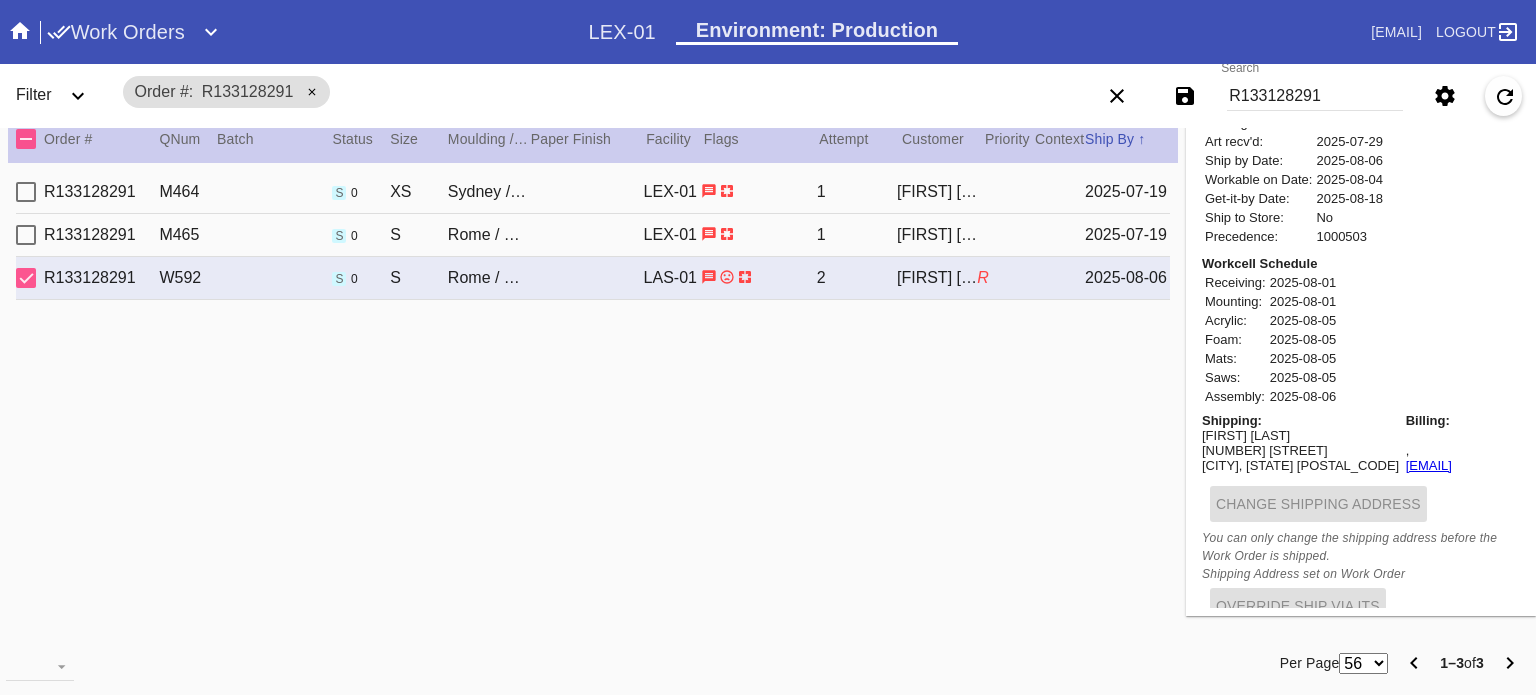 click on "[ID] [ID] [ID] [ID] [ID] [ID] [ID] [ID] [ID] [FIRST] [LAST]
[DATE]" at bounding box center [593, 235] 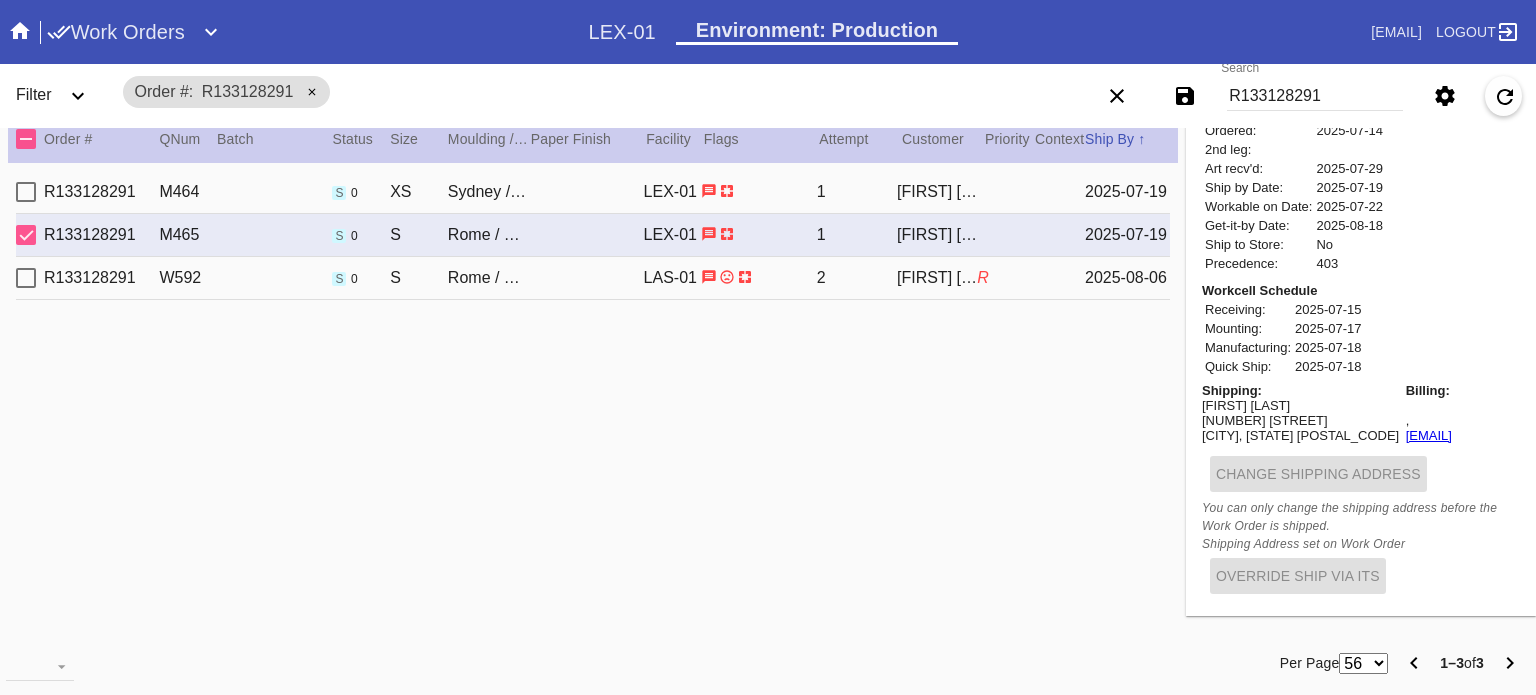 click on "[ID] [ID] [ID] [ID] [ID] [ID] [ID] [ID] [ID] [FIRST] [LAST]
[DATE]" at bounding box center [593, 192] 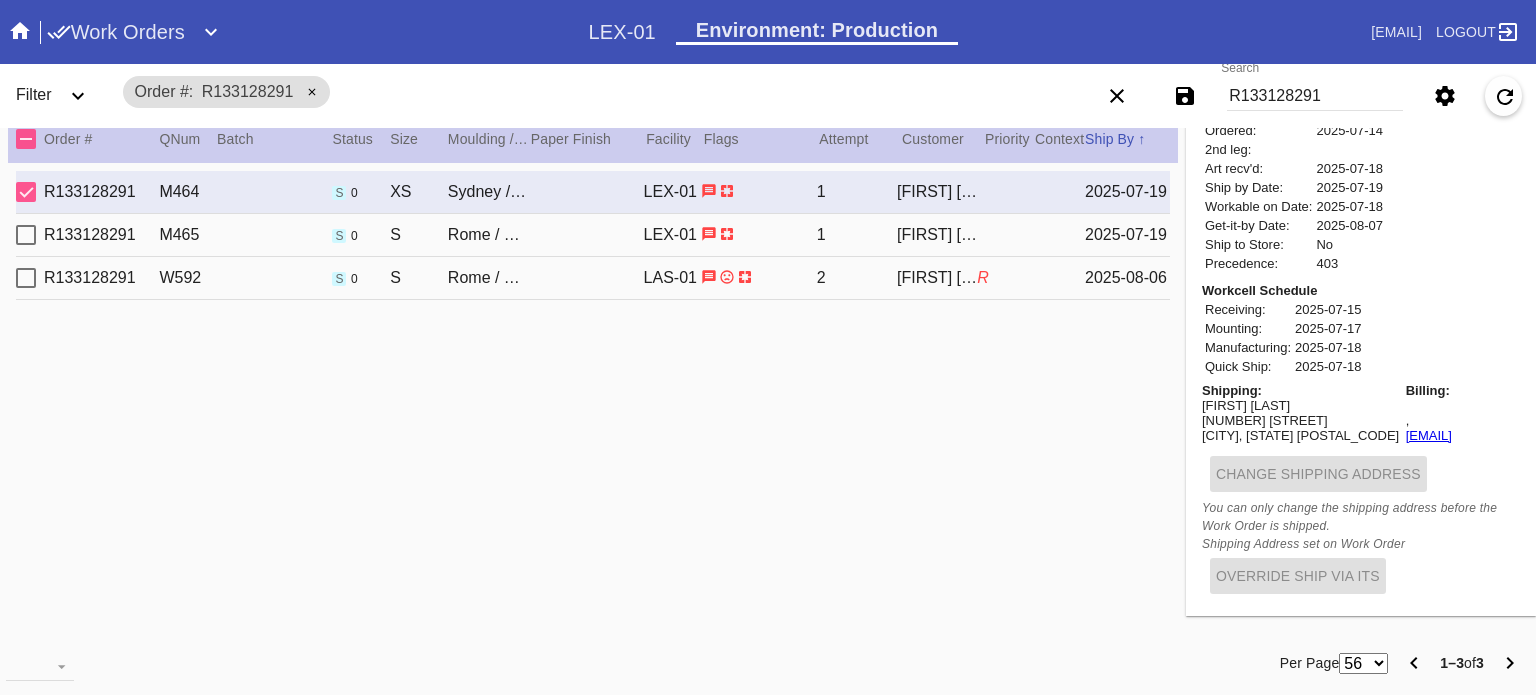click on "[ID] [ID] [ID] [ID] [ID] [ID] [ID] [ID] [ID] [FIRST] [LAST]
[DATE]" at bounding box center [593, 235] 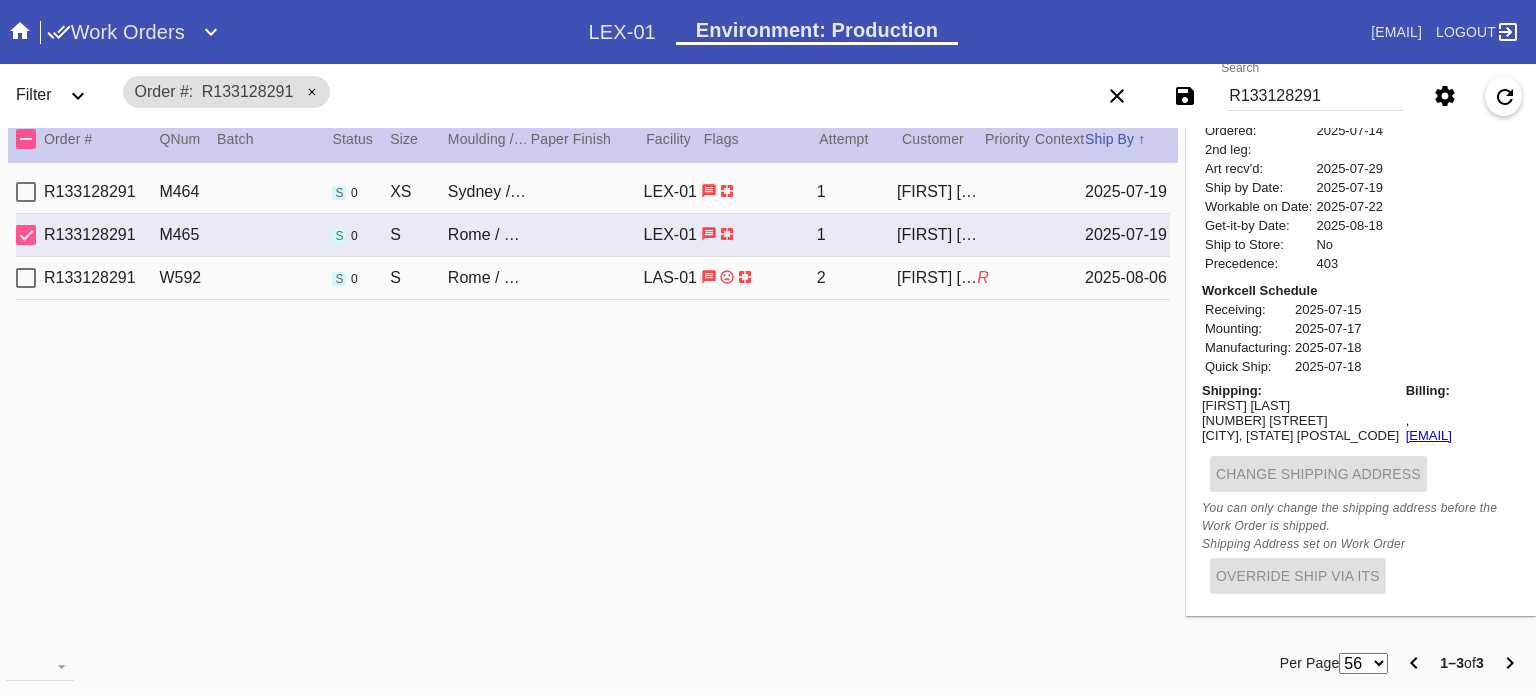 click on "R" at bounding box center [1006, 278] 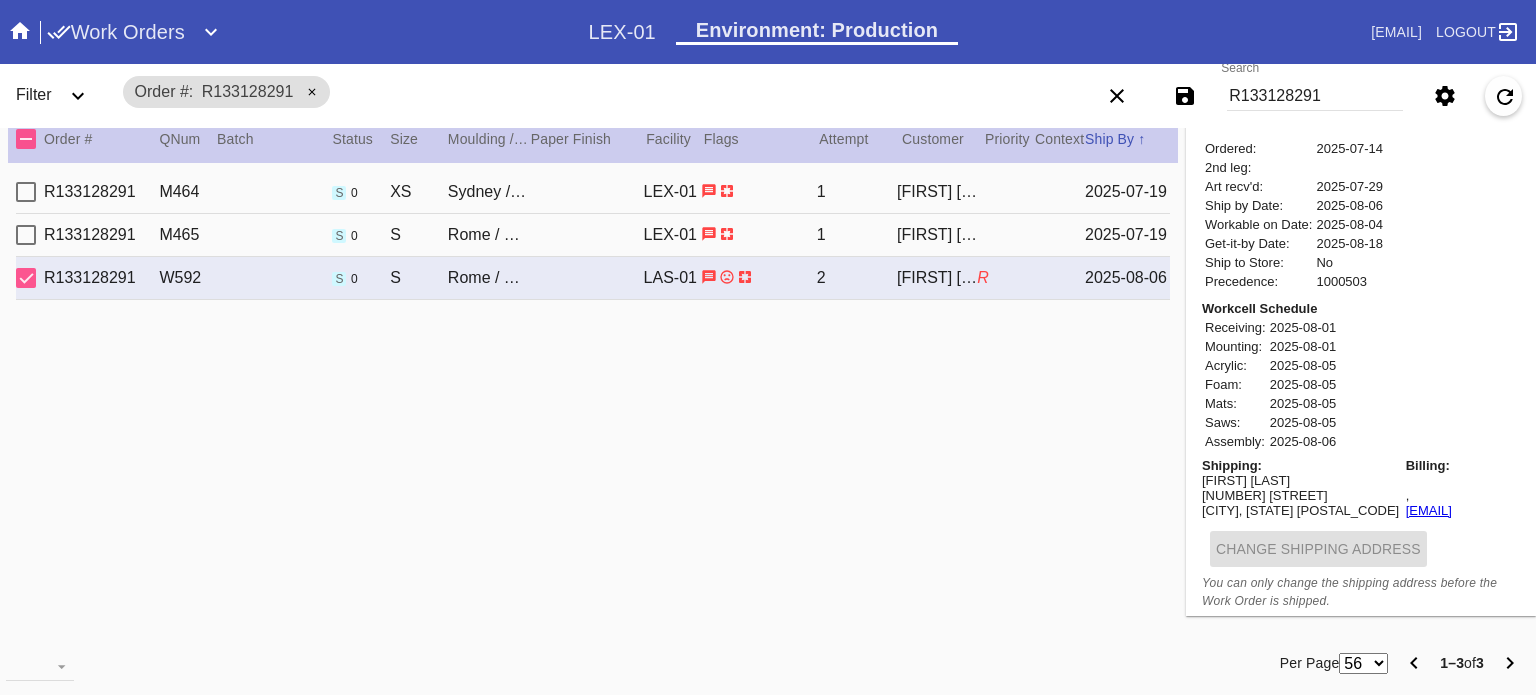 type on "7/30/2025" 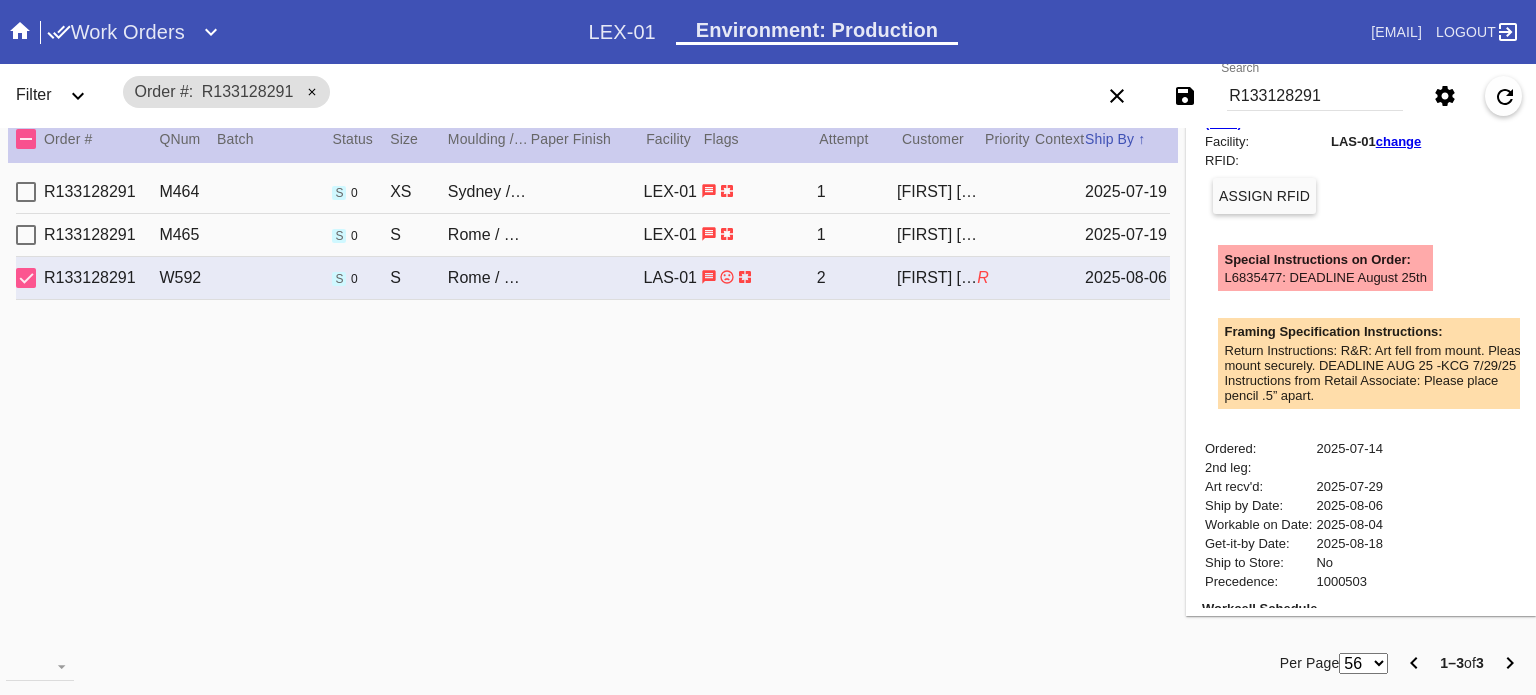 scroll, scrollTop: 900, scrollLeft: 0, axis: vertical 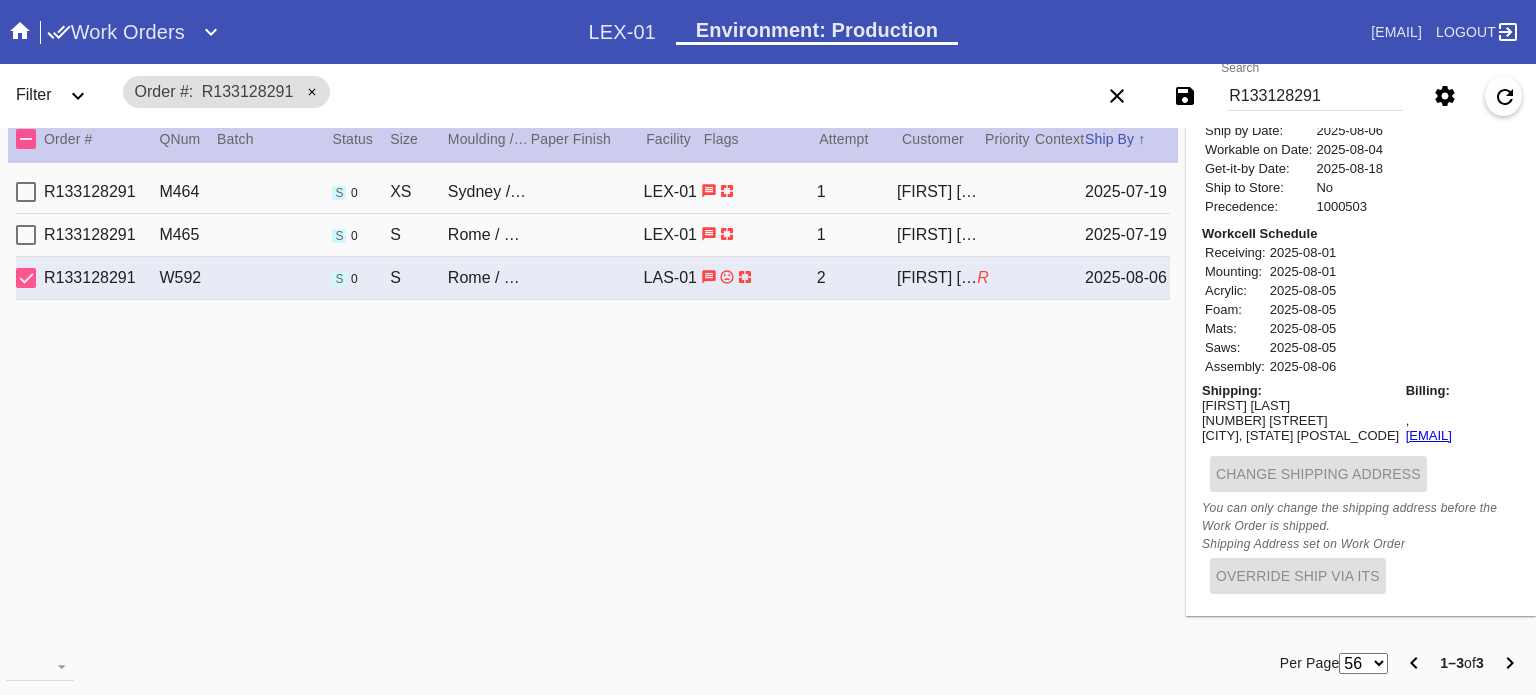 click on "[FIRST] [LAST]" at bounding box center (937, 235) 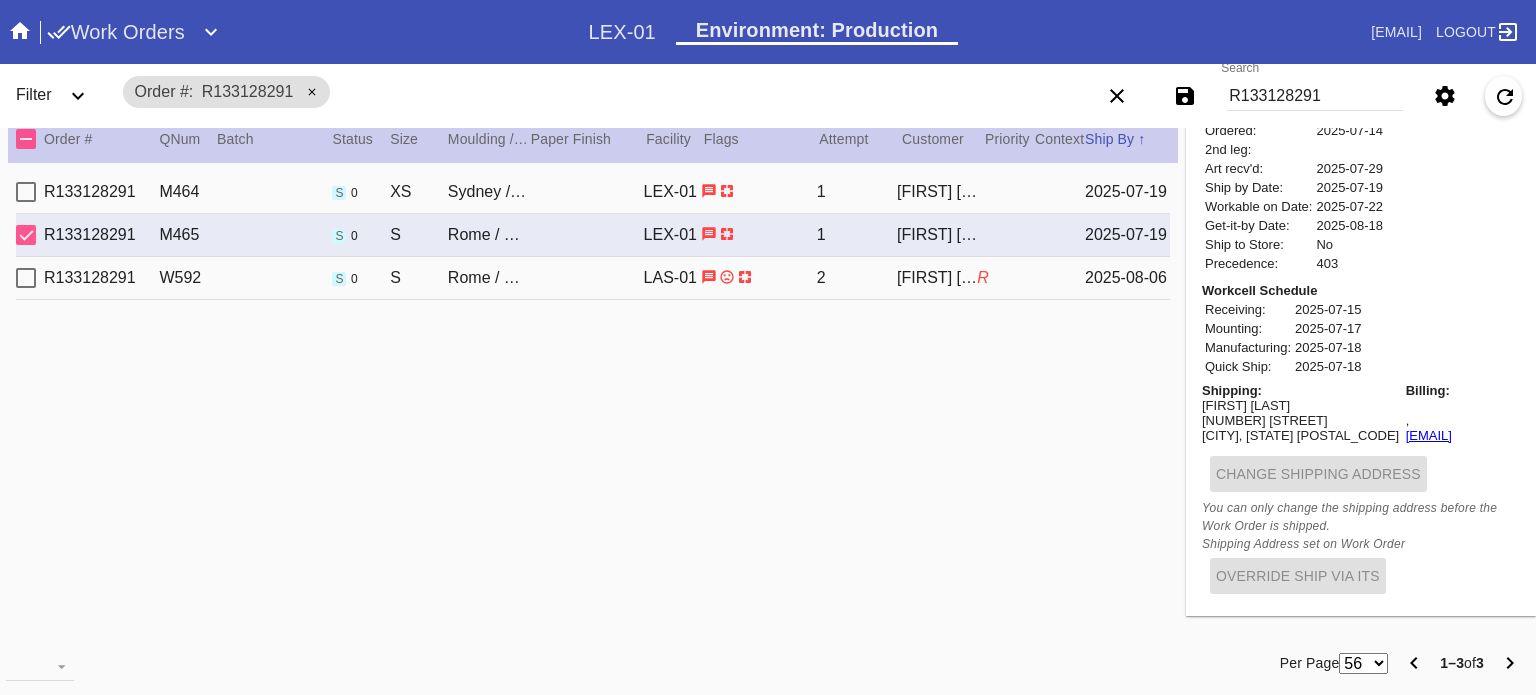 click on "[ID] [ID] [ID] [ID] [ID] [ID] [ID] [ID] [ID] [FIRST] [LAST]
[DATE]" at bounding box center (593, 192) 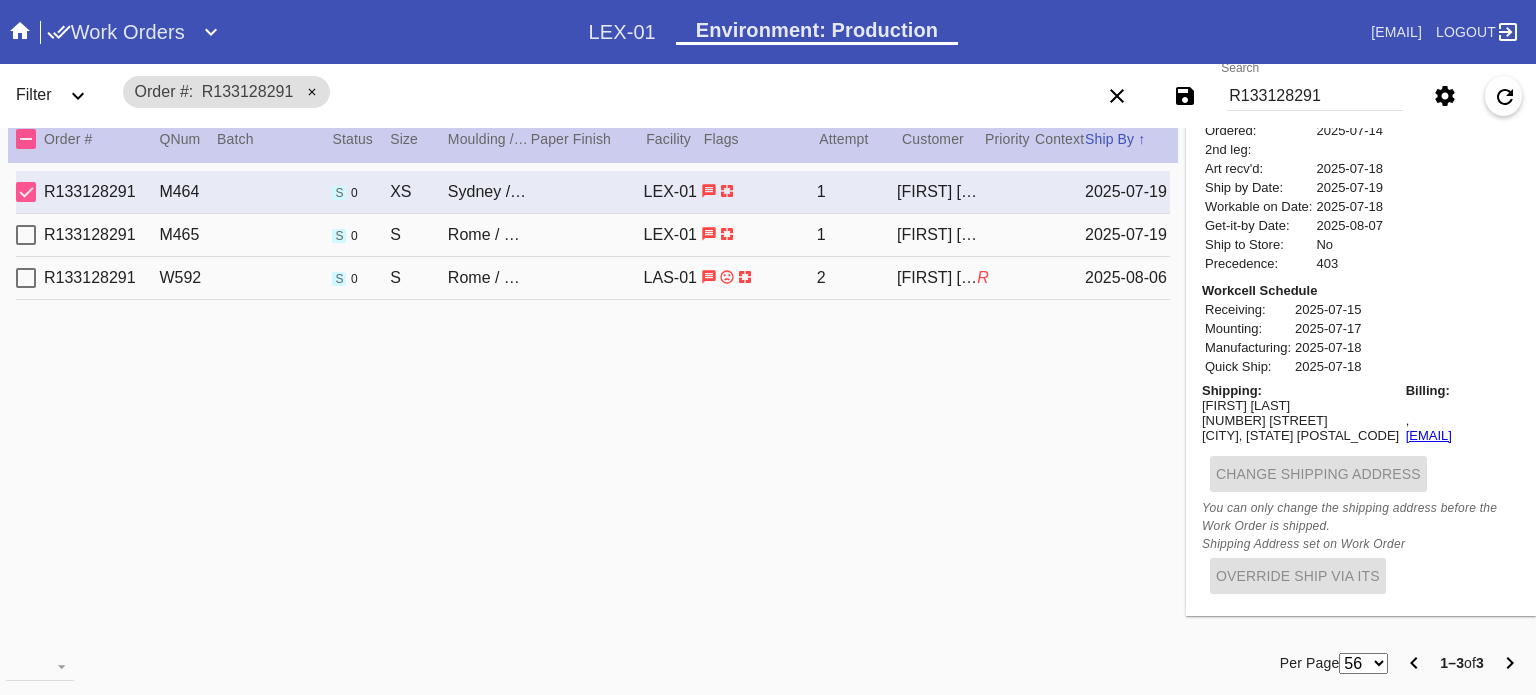 click on "2025-07-19" at bounding box center (1127, 235) 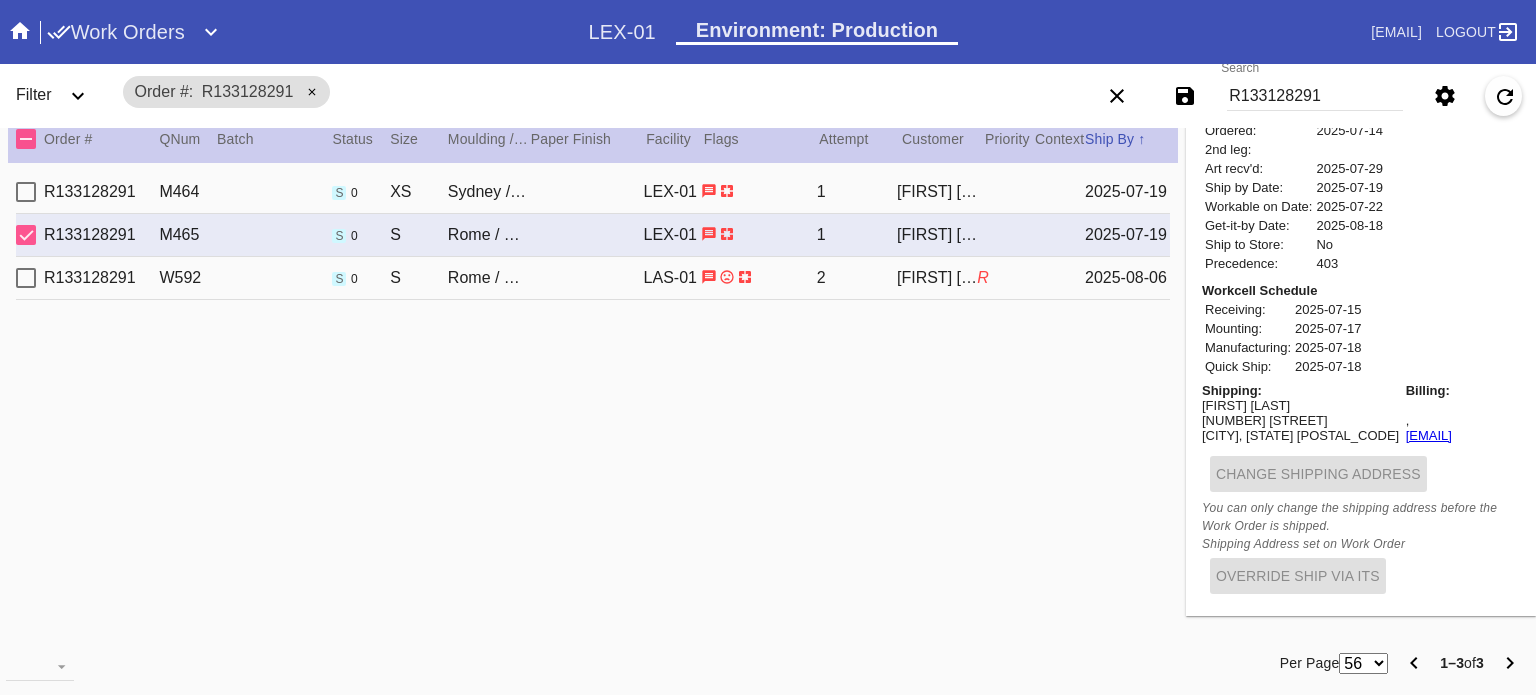scroll, scrollTop: 800, scrollLeft: 0, axis: vertical 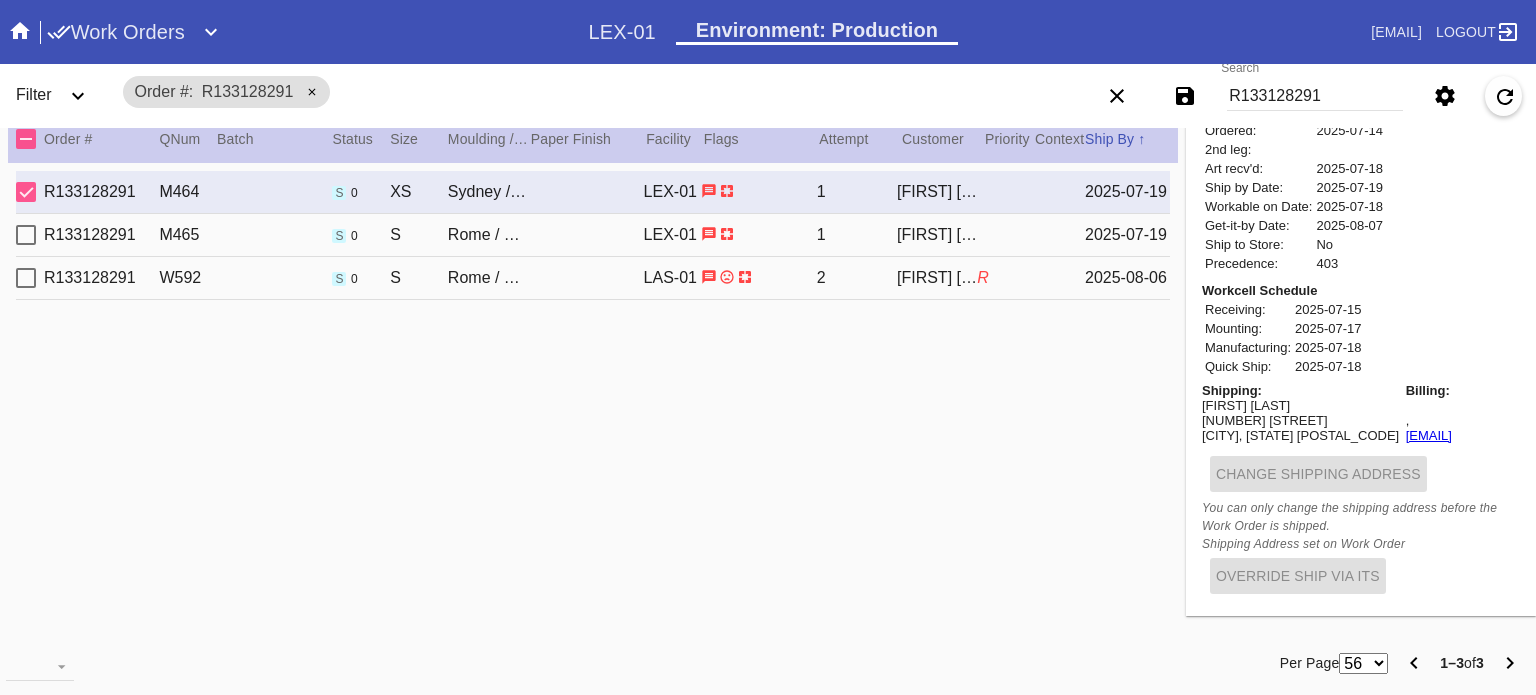 click on "[ID] [ID] [ID] [ID] [ID] [ID] [ID] [ID] [ID] [FIRST] [LAST]
R
[DATE]" at bounding box center [593, 278] 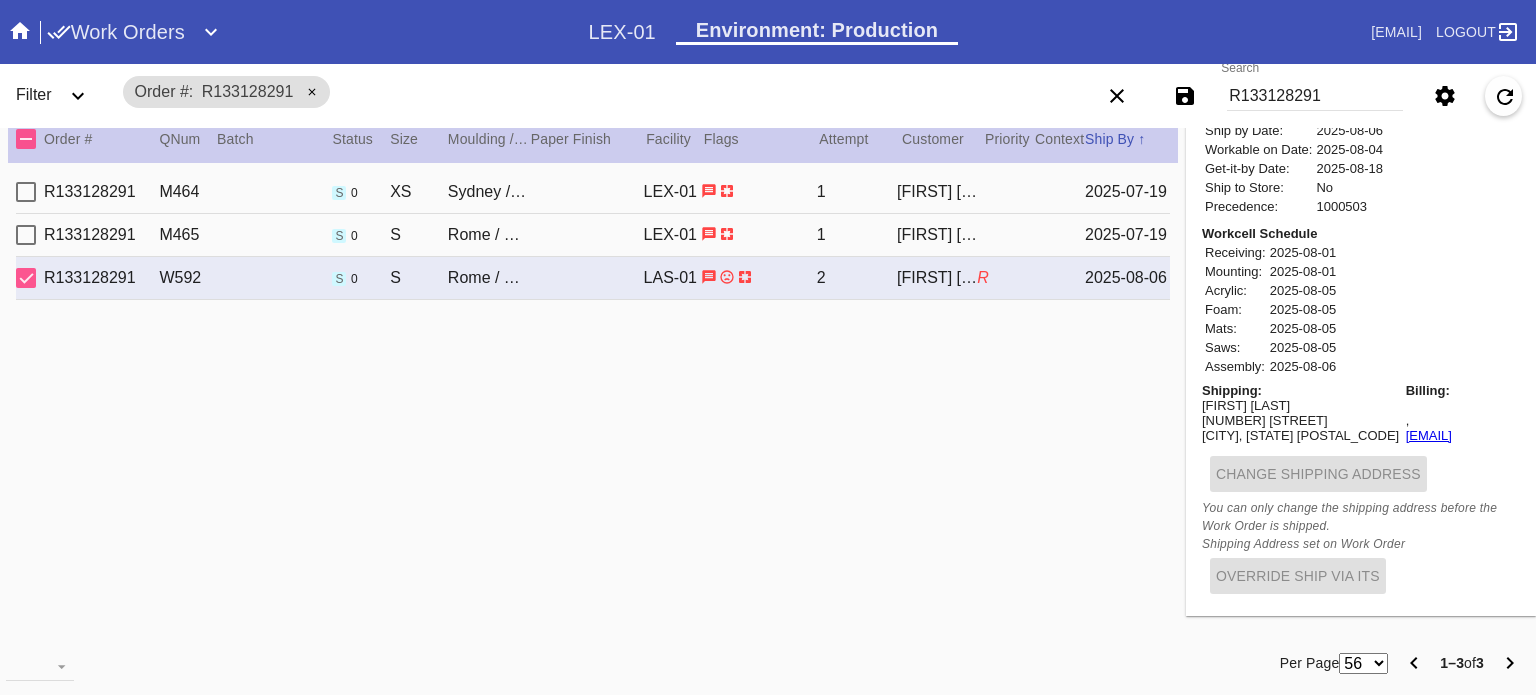 scroll, scrollTop: 902, scrollLeft: 0, axis: vertical 